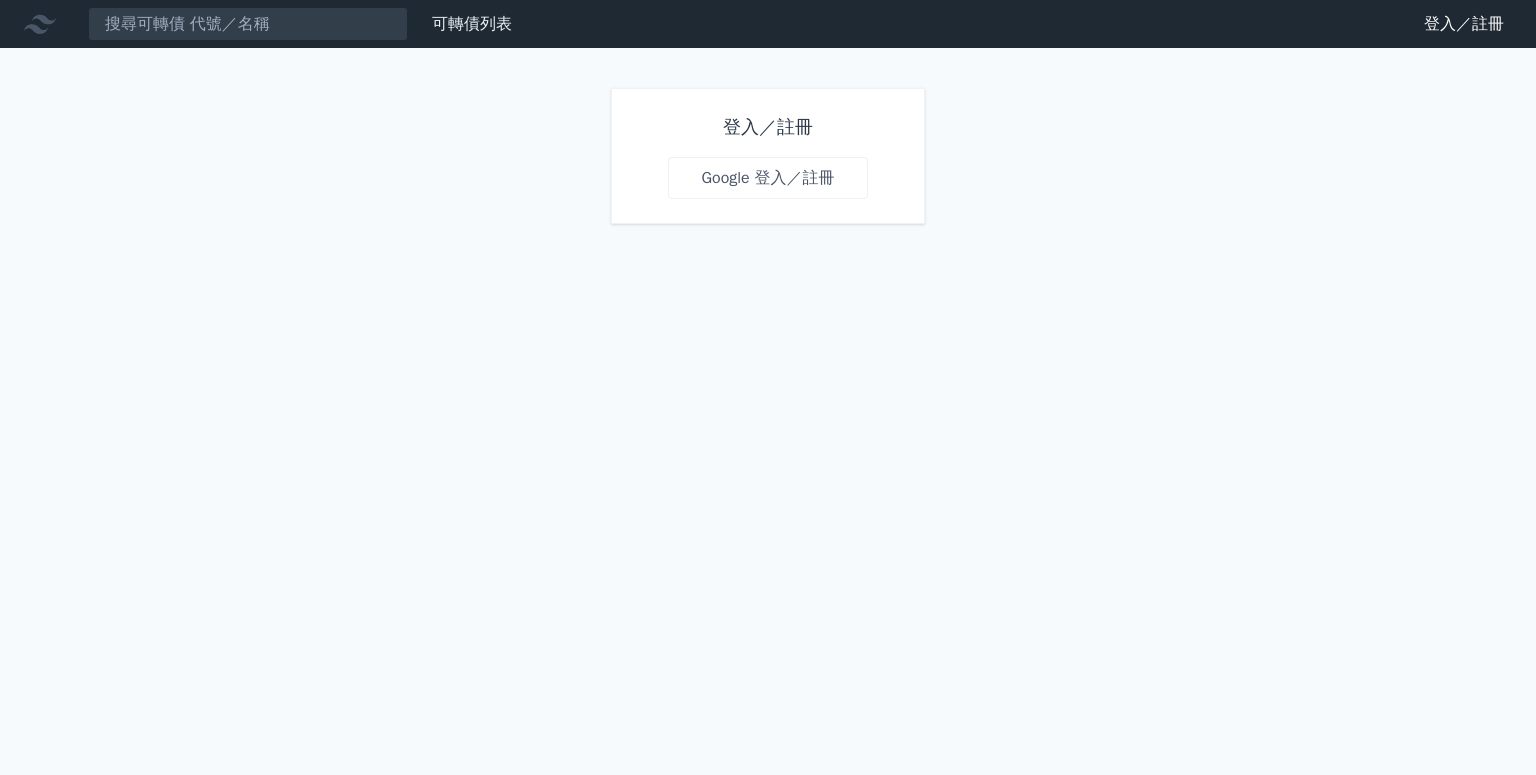 scroll, scrollTop: 0, scrollLeft: 0, axis: both 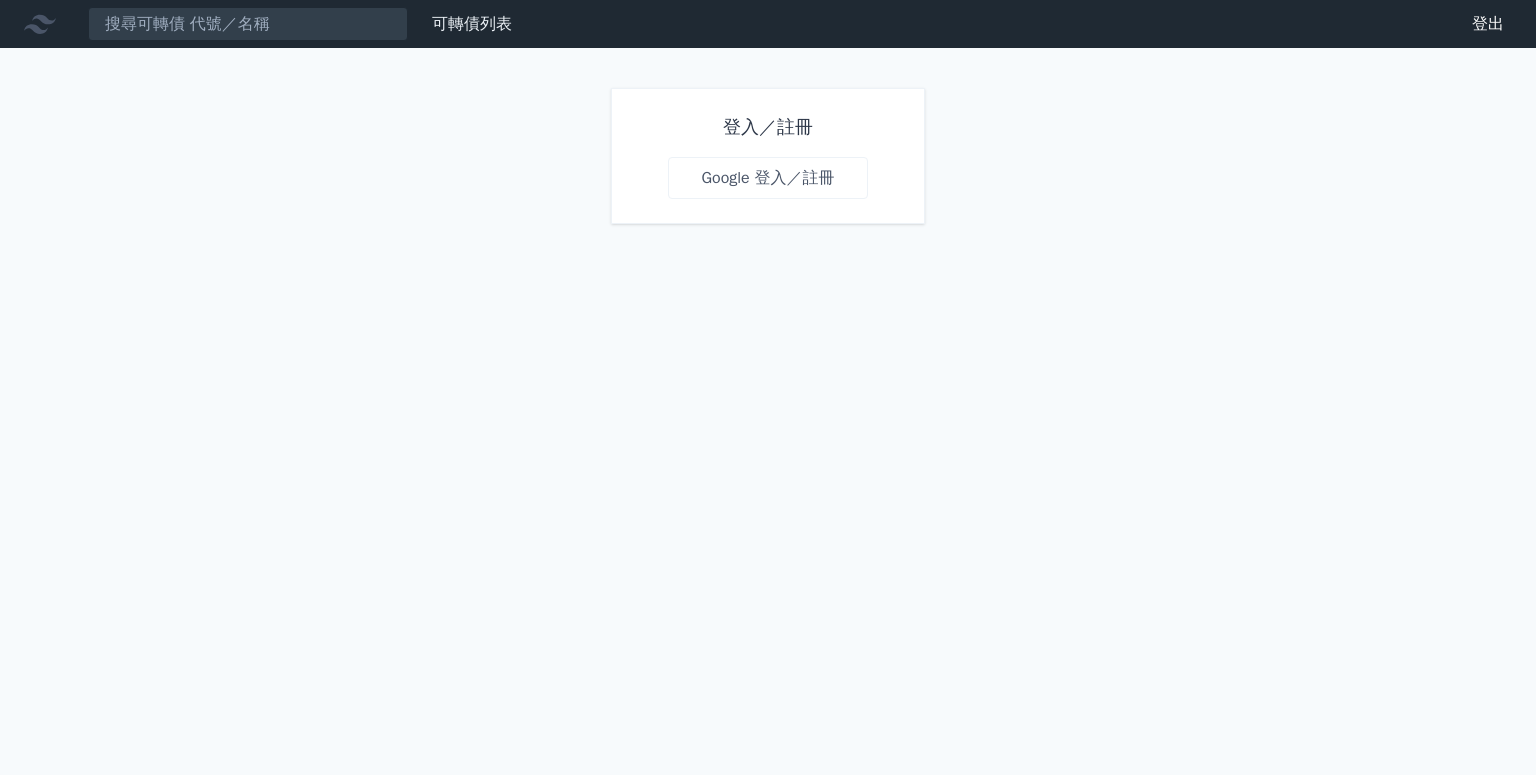 click on "Google 登入／註冊" at bounding box center (767, 178) 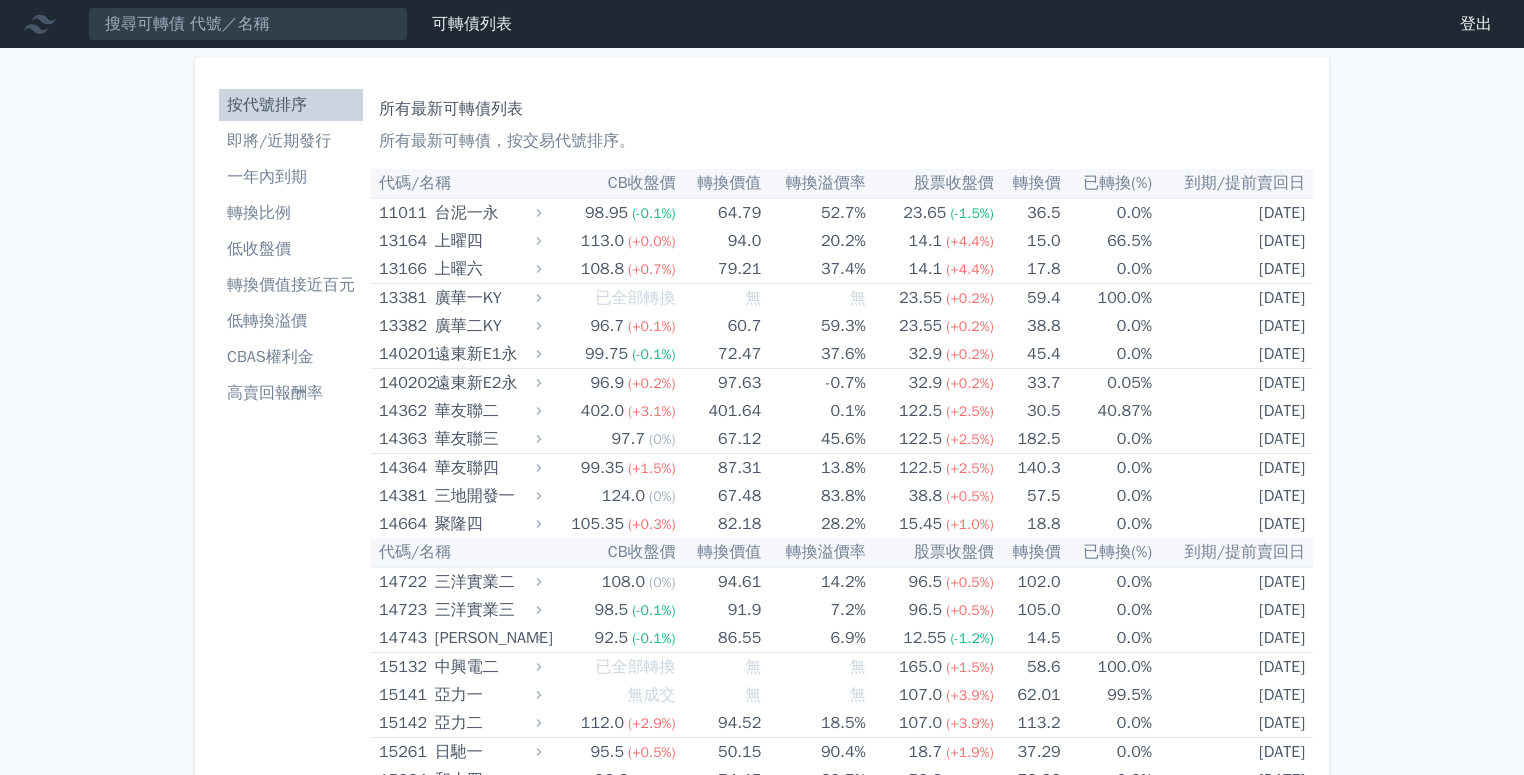 scroll, scrollTop: 0, scrollLeft: 0, axis: both 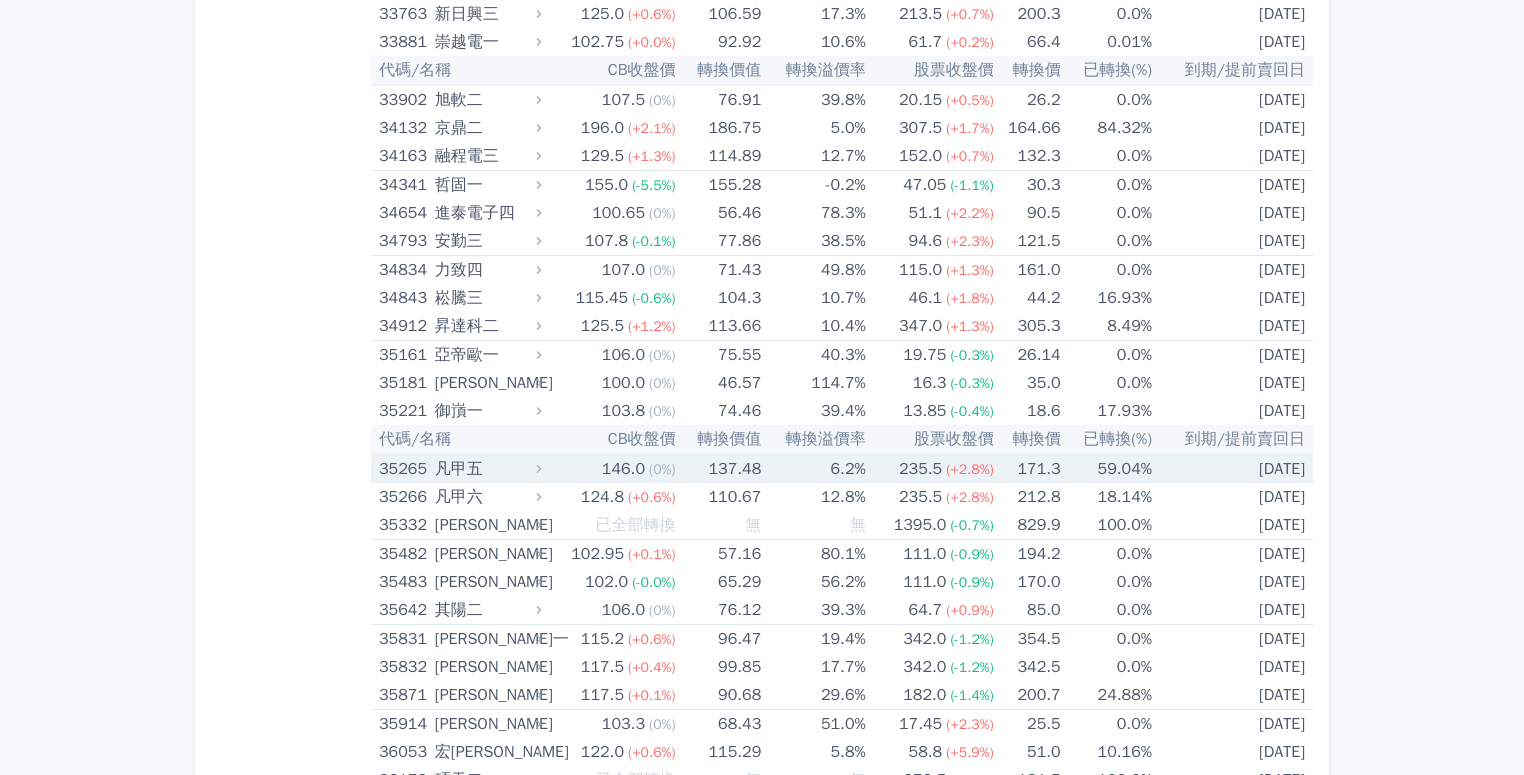 click on "137.48" at bounding box center (720, 468) 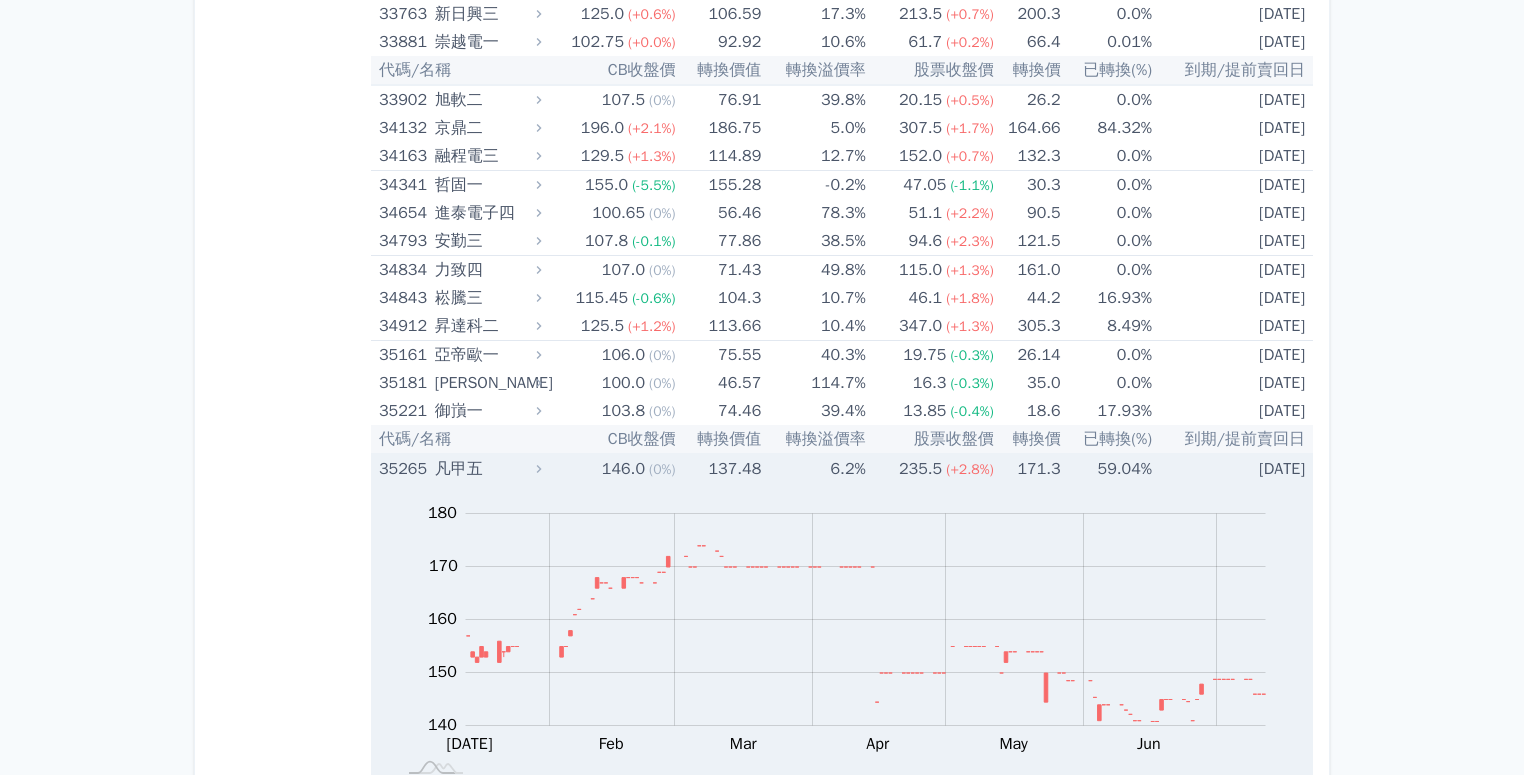 click on "146.0" at bounding box center (623, 469) 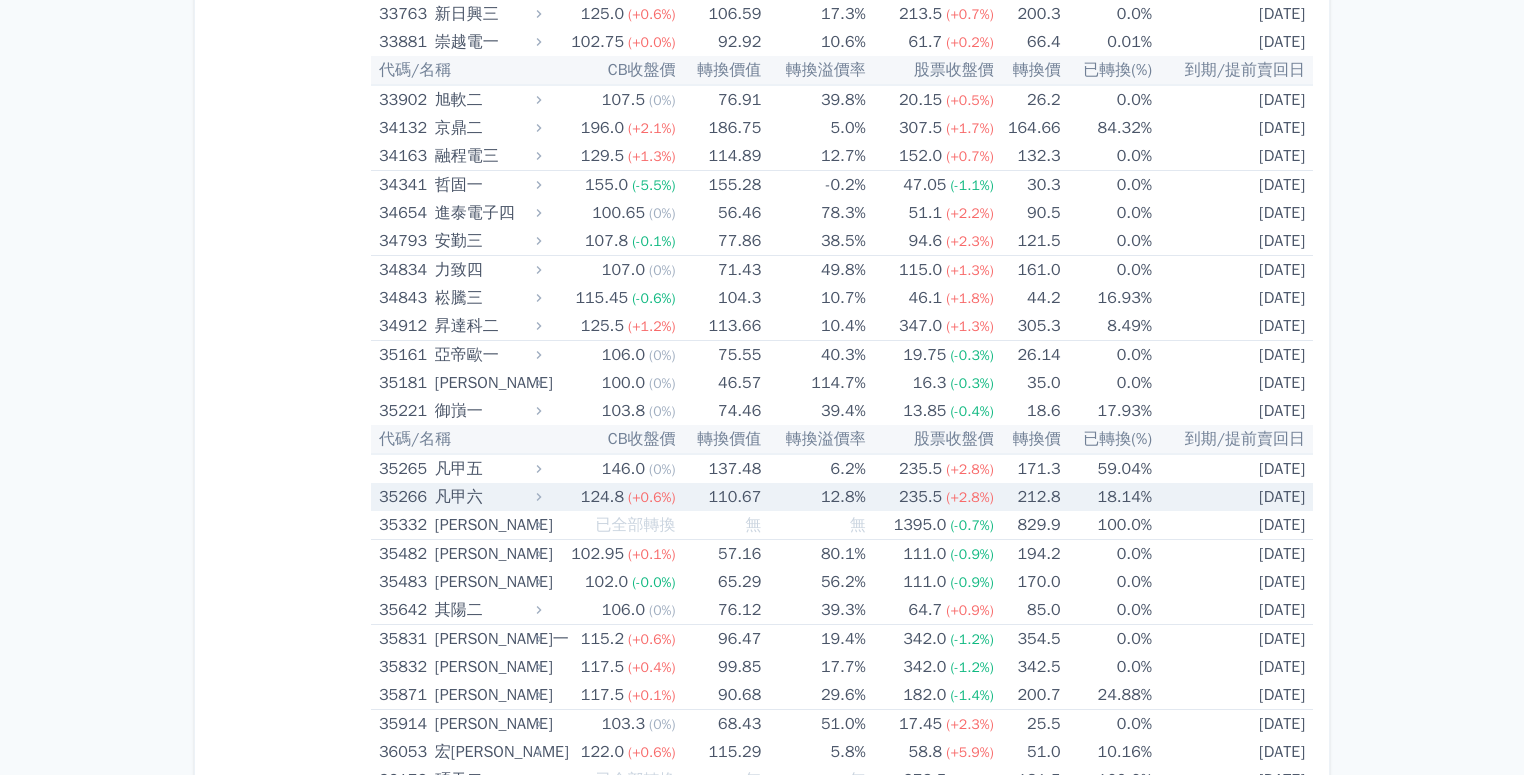 click on "(+0.6%)" at bounding box center (652, 497) 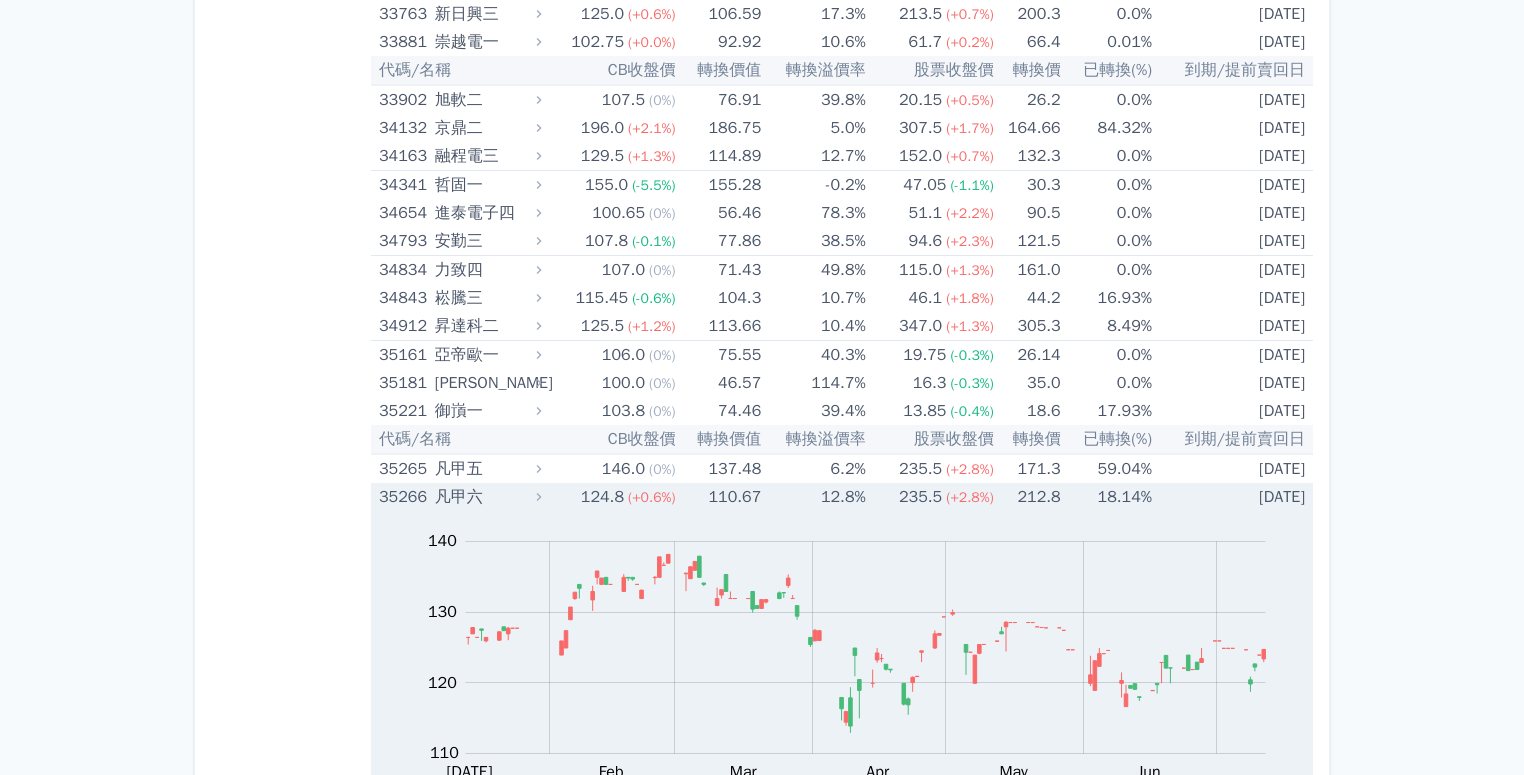 click on "凡甲六" at bounding box center (486, 497) 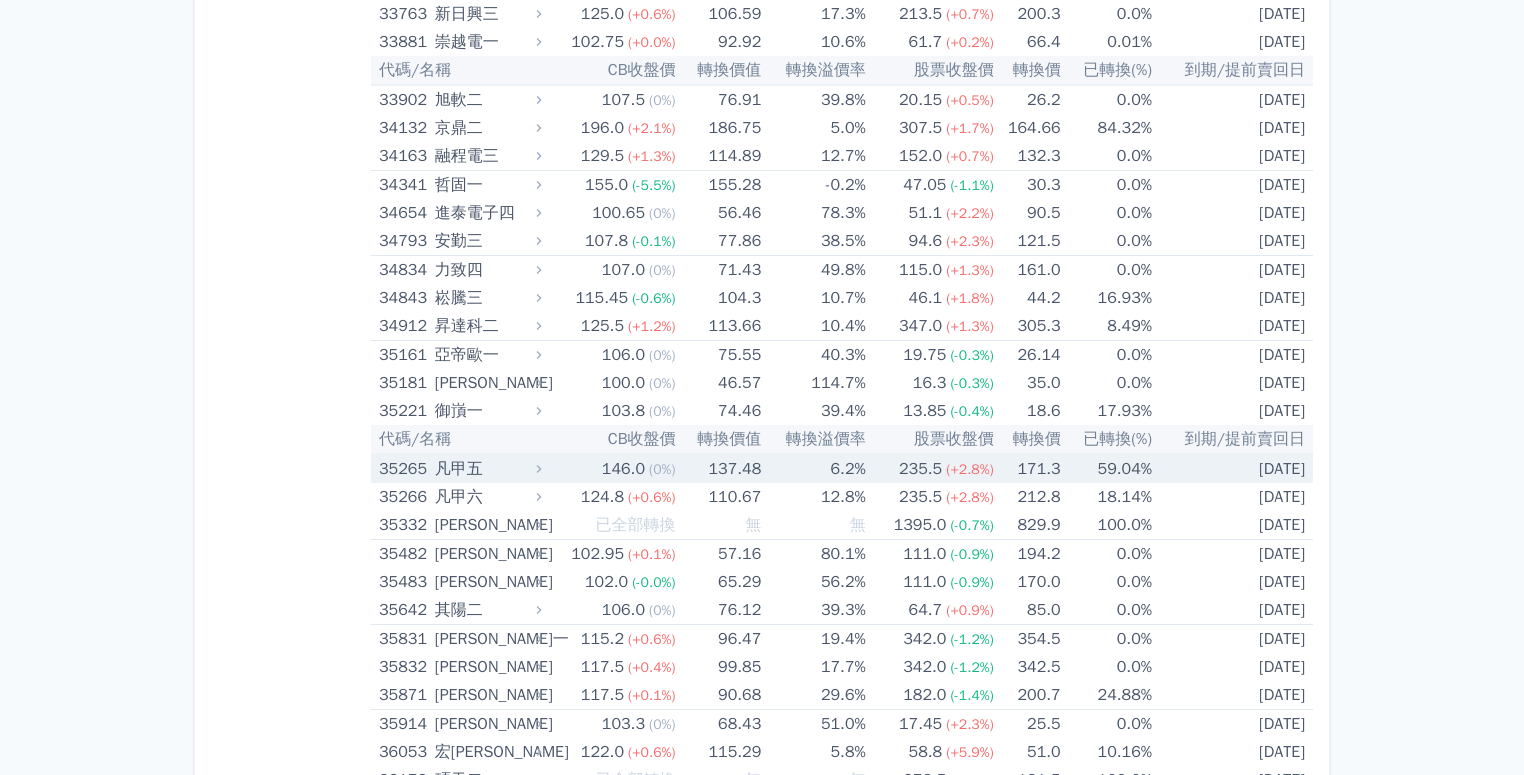 click on "171.3" at bounding box center (1028, 468) 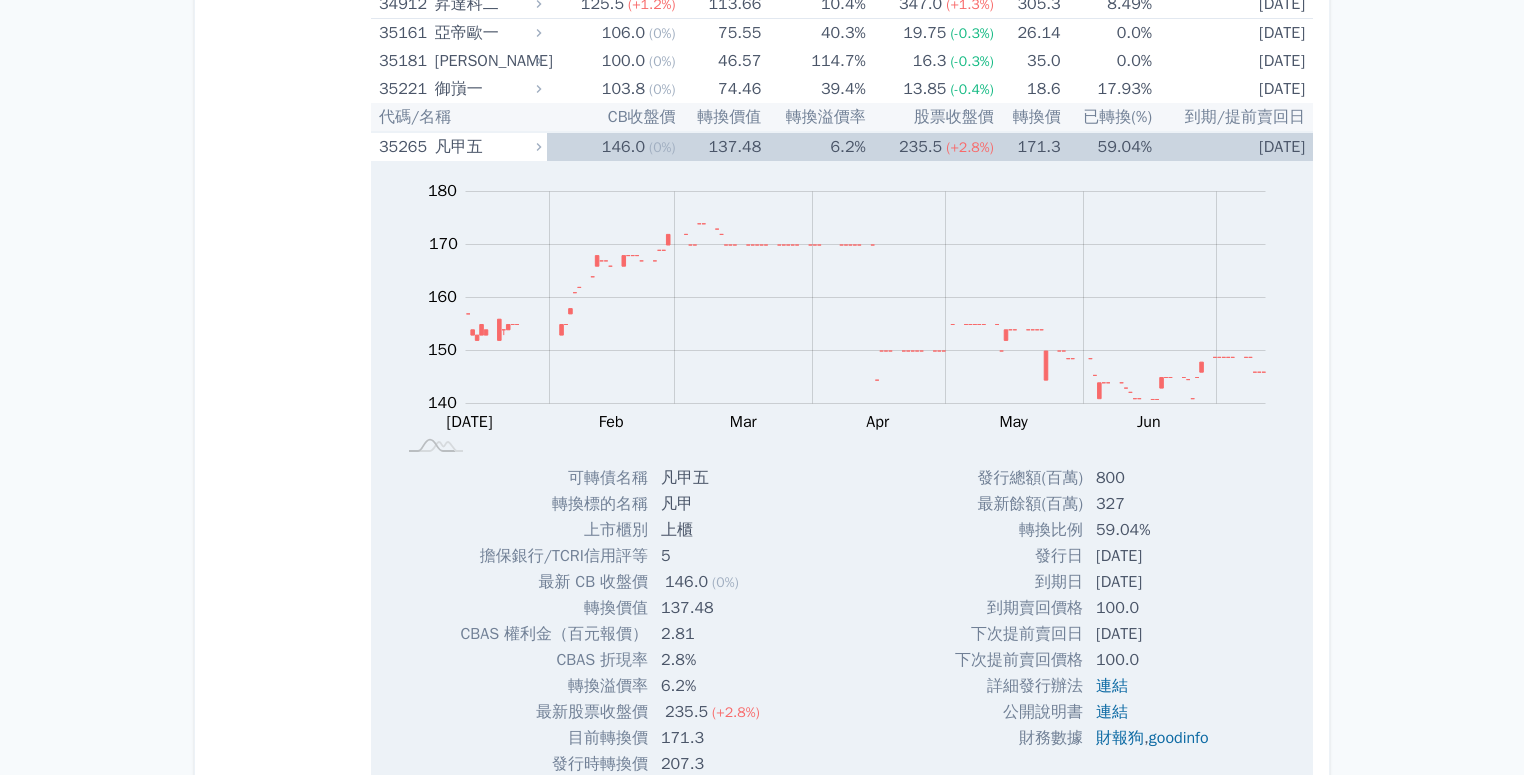 scroll, scrollTop: 4507, scrollLeft: 0, axis: vertical 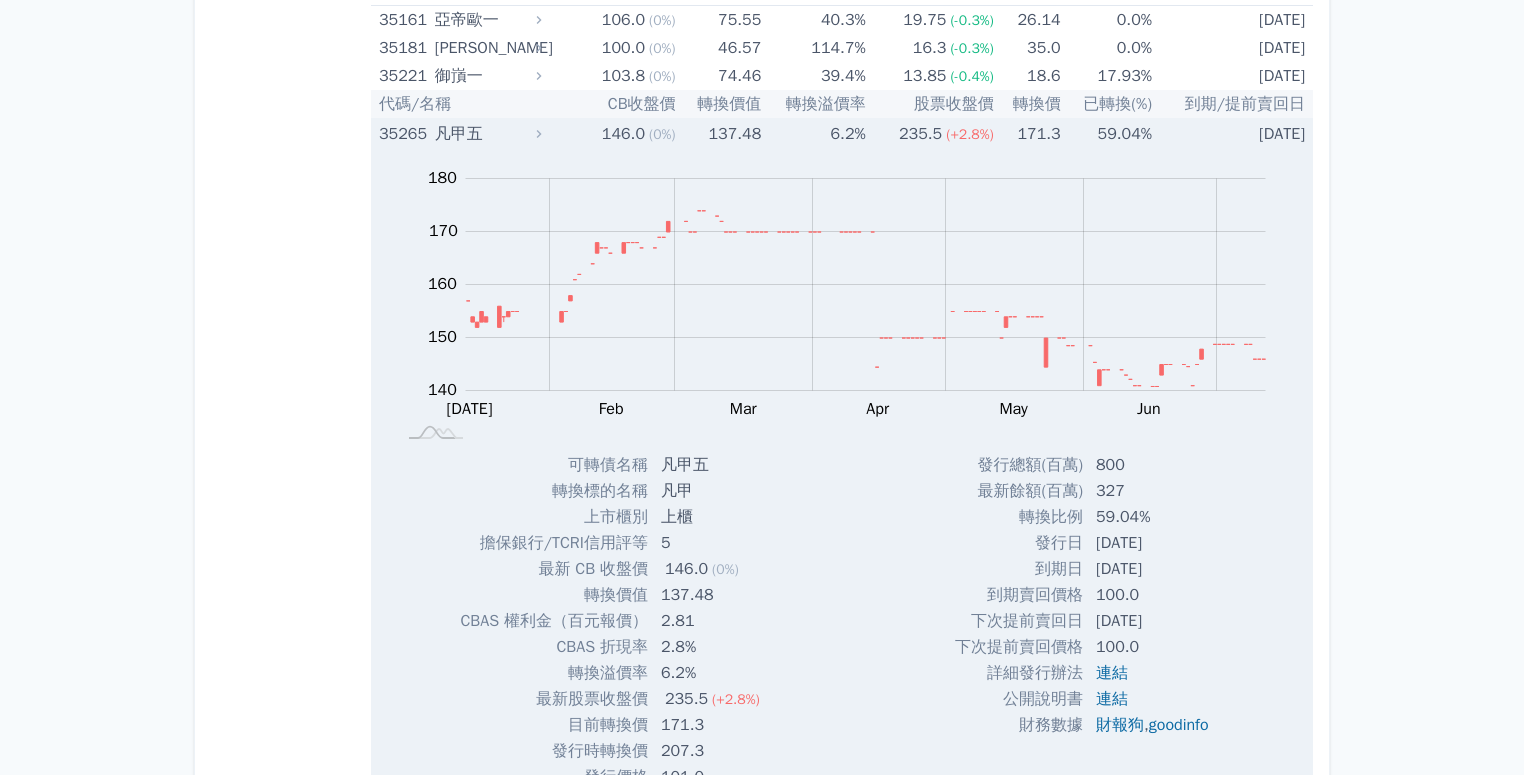click on "171.3" at bounding box center [1028, 133] 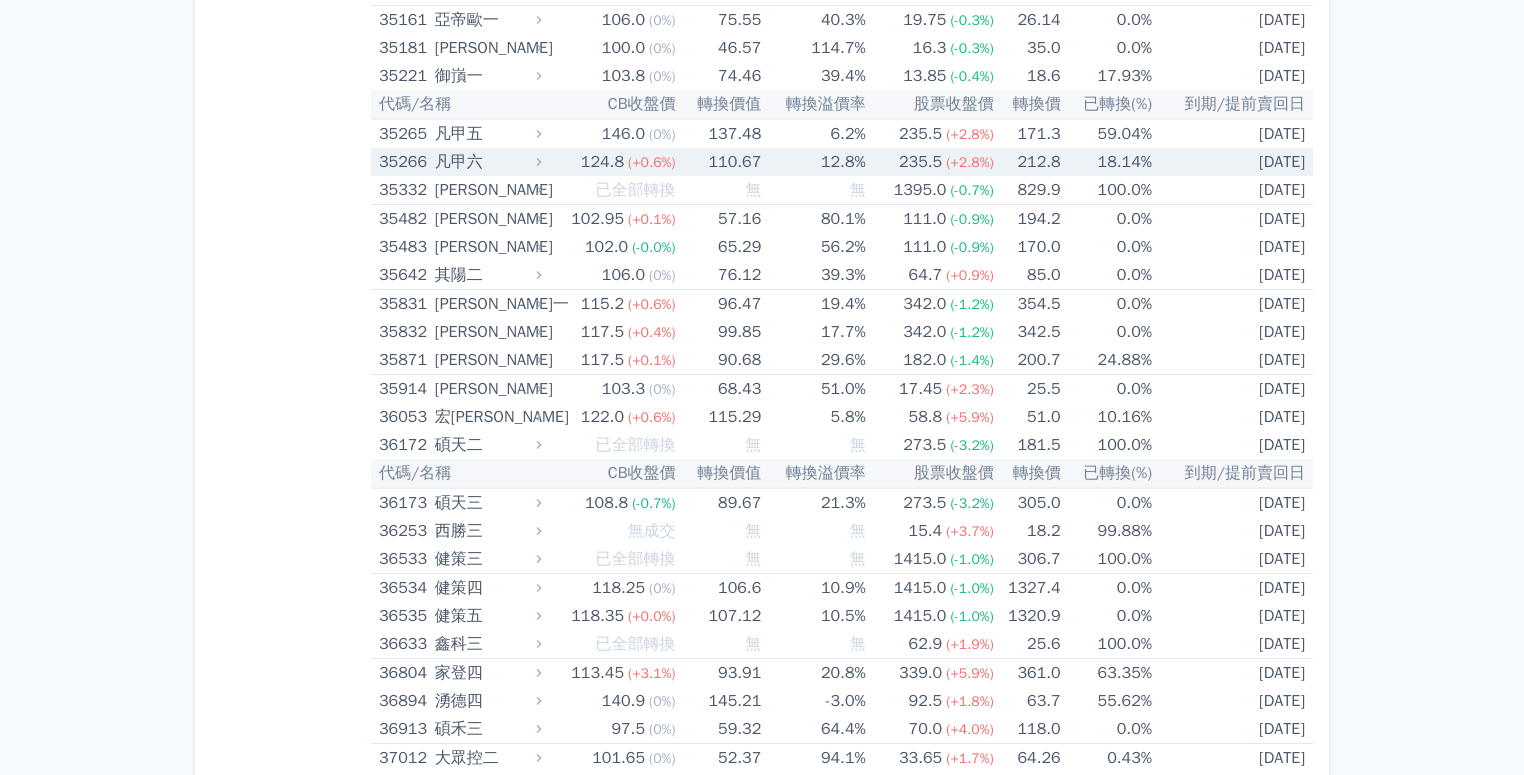 click on "12.8%" at bounding box center (814, 162) 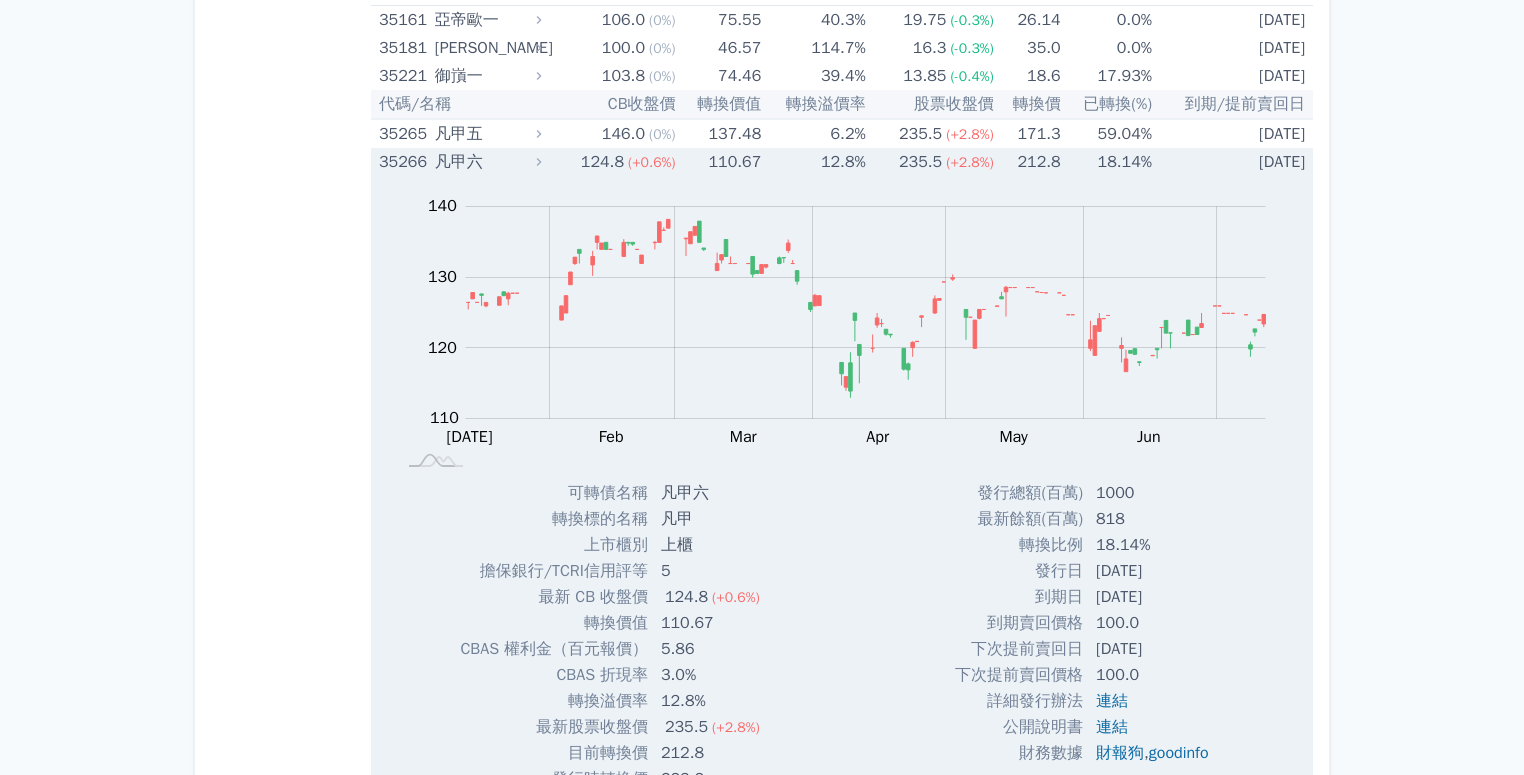 click on "110.67" at bounding box center [720, 162] 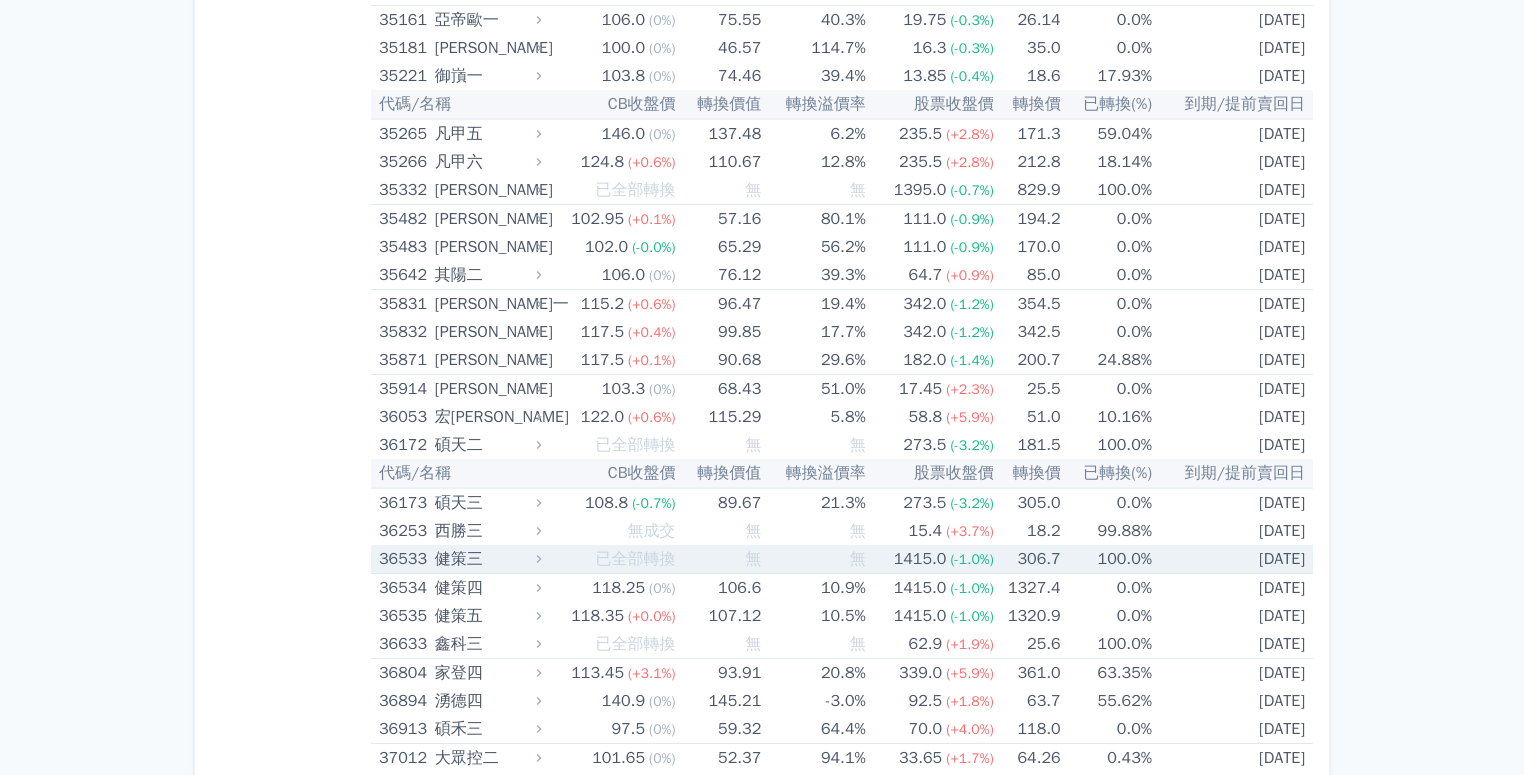 click on "1415.0" at bounding box center [920, 559] 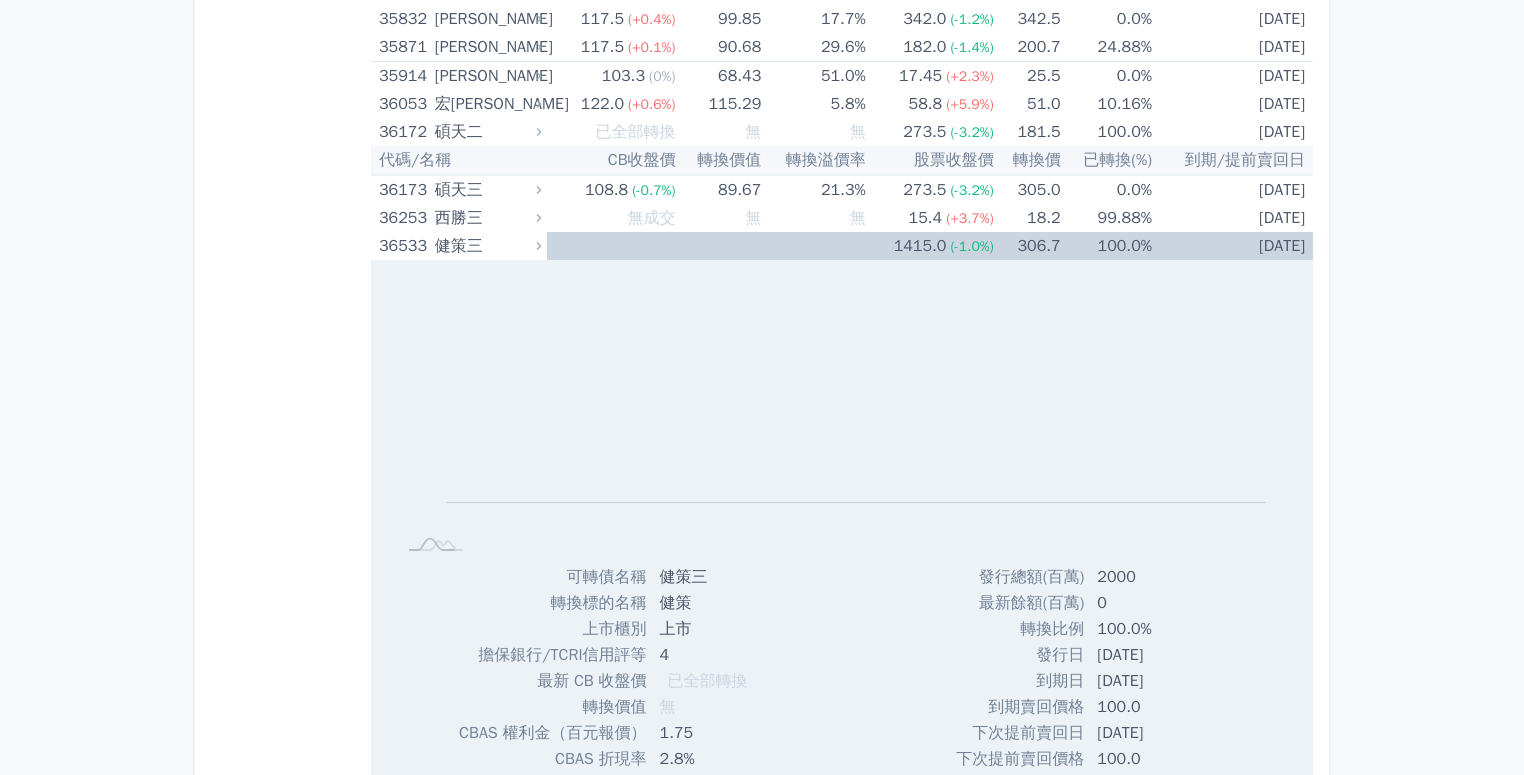 scroll, scrollTop: 4846, scrollLeft: 0, axis: vertical 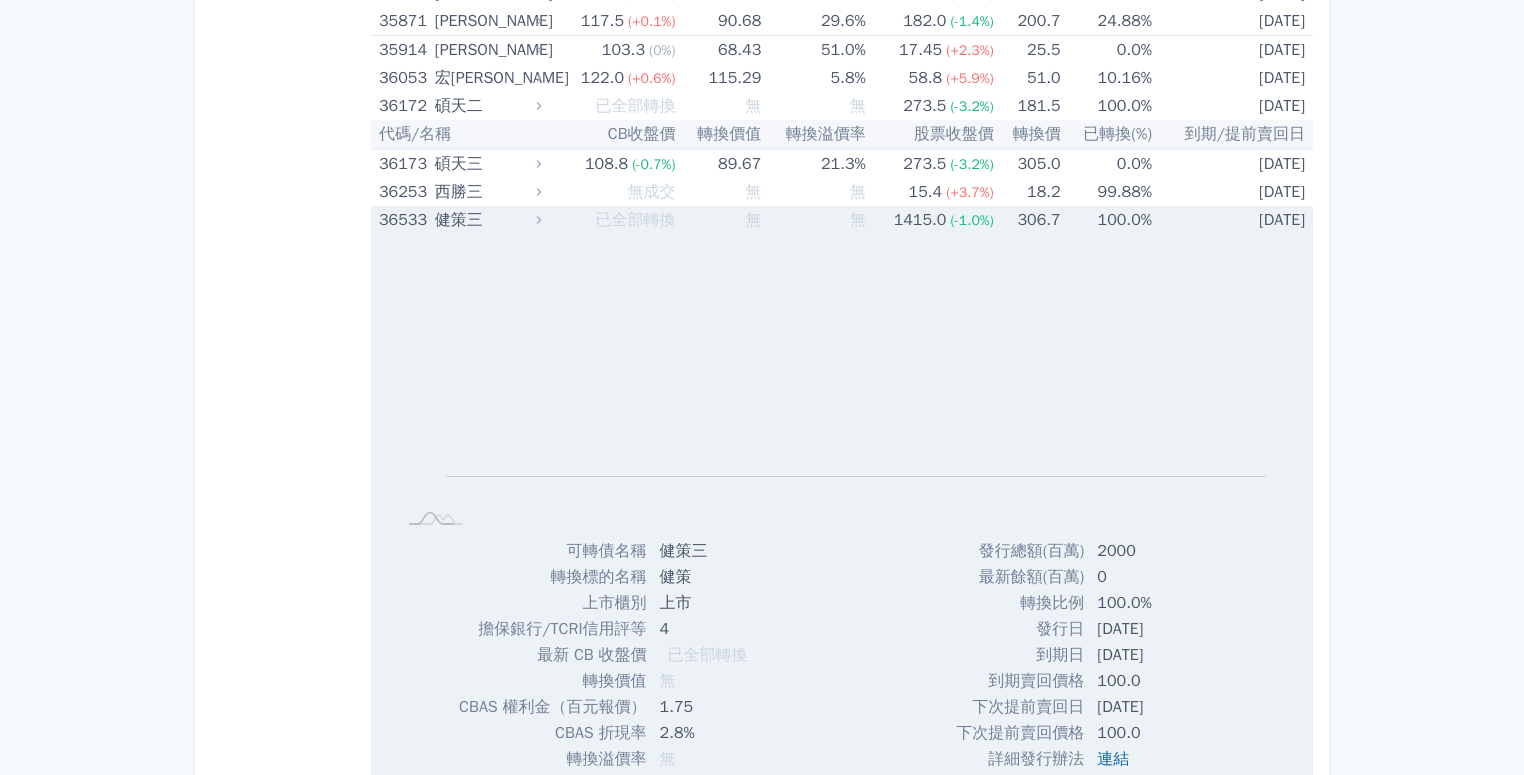 click on "[DATE]" at bounding box center [1233, 220] 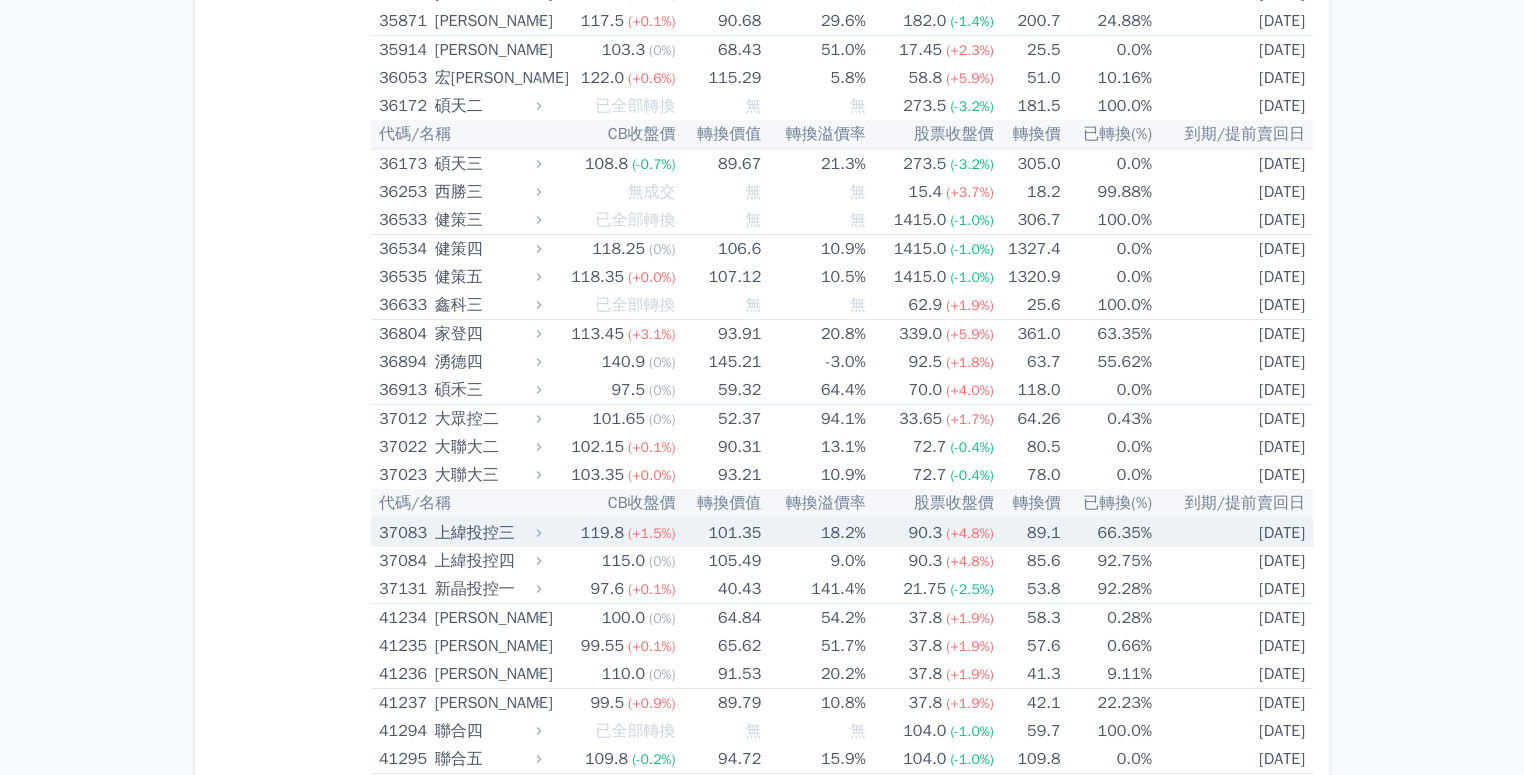 click on "101.35" at bounding box center [720, 532] 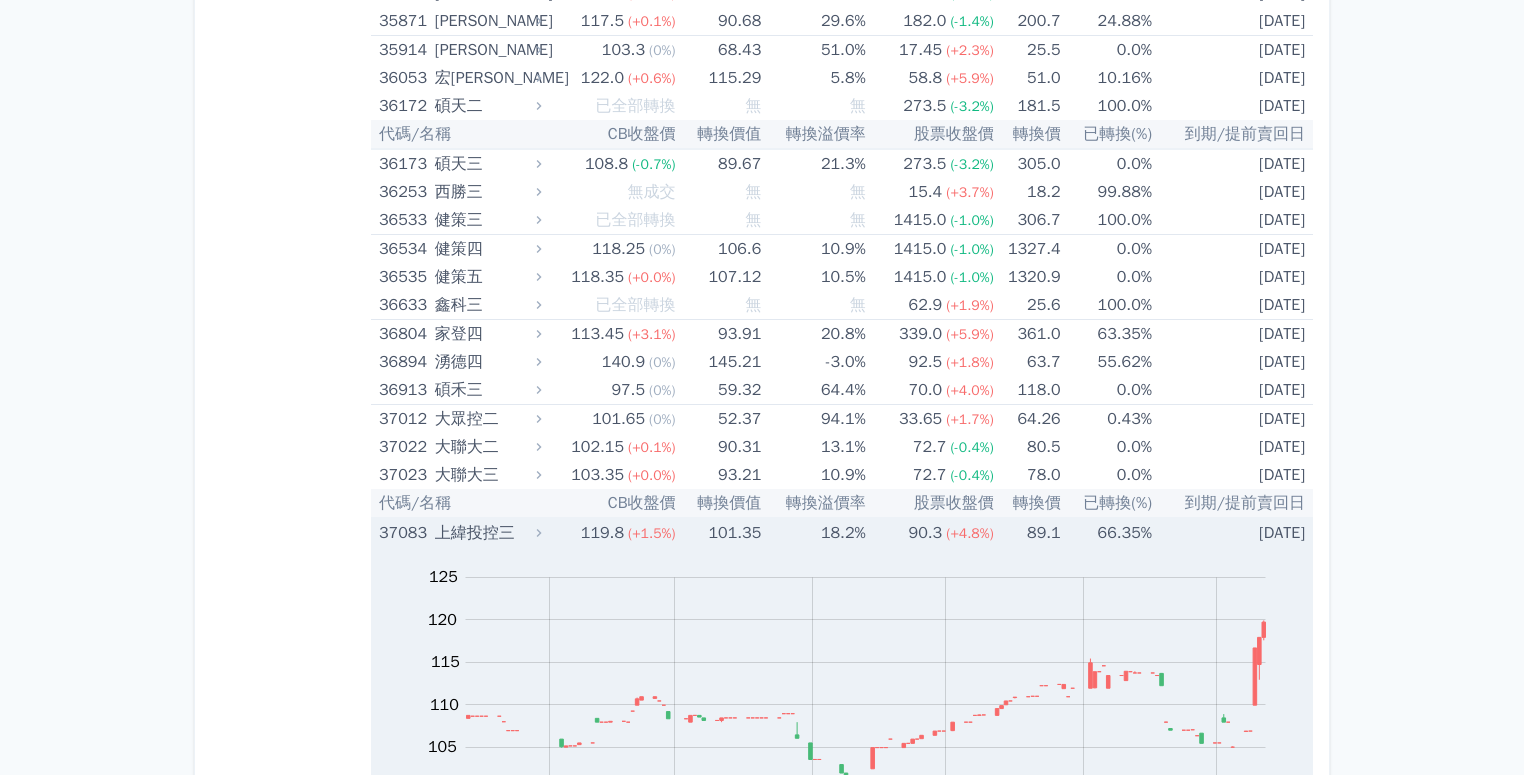 click on "101.35" at bounding box center [720, 532] 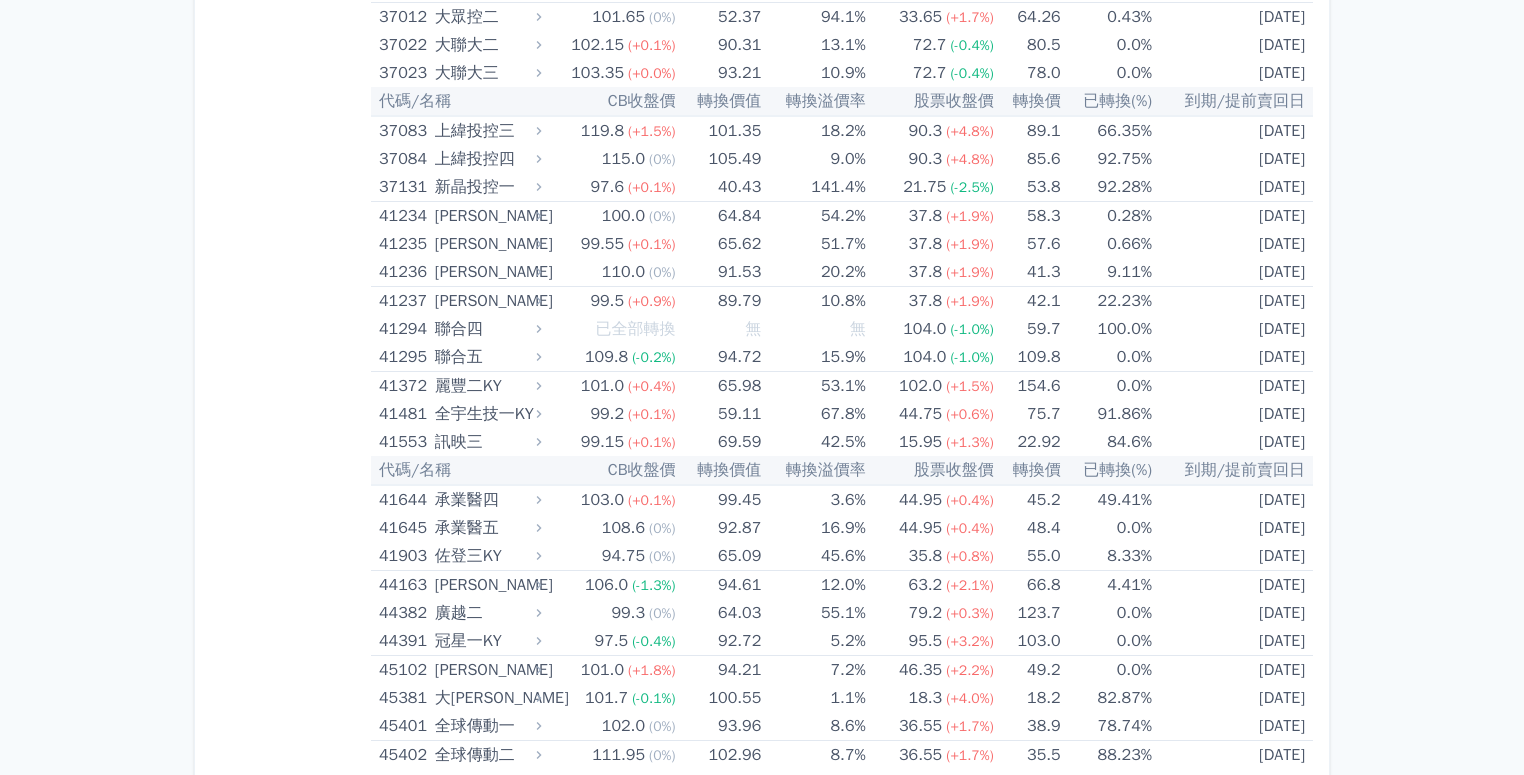 scroll, scrollTop: 5298, scrollLeft: 0, axis: vertical 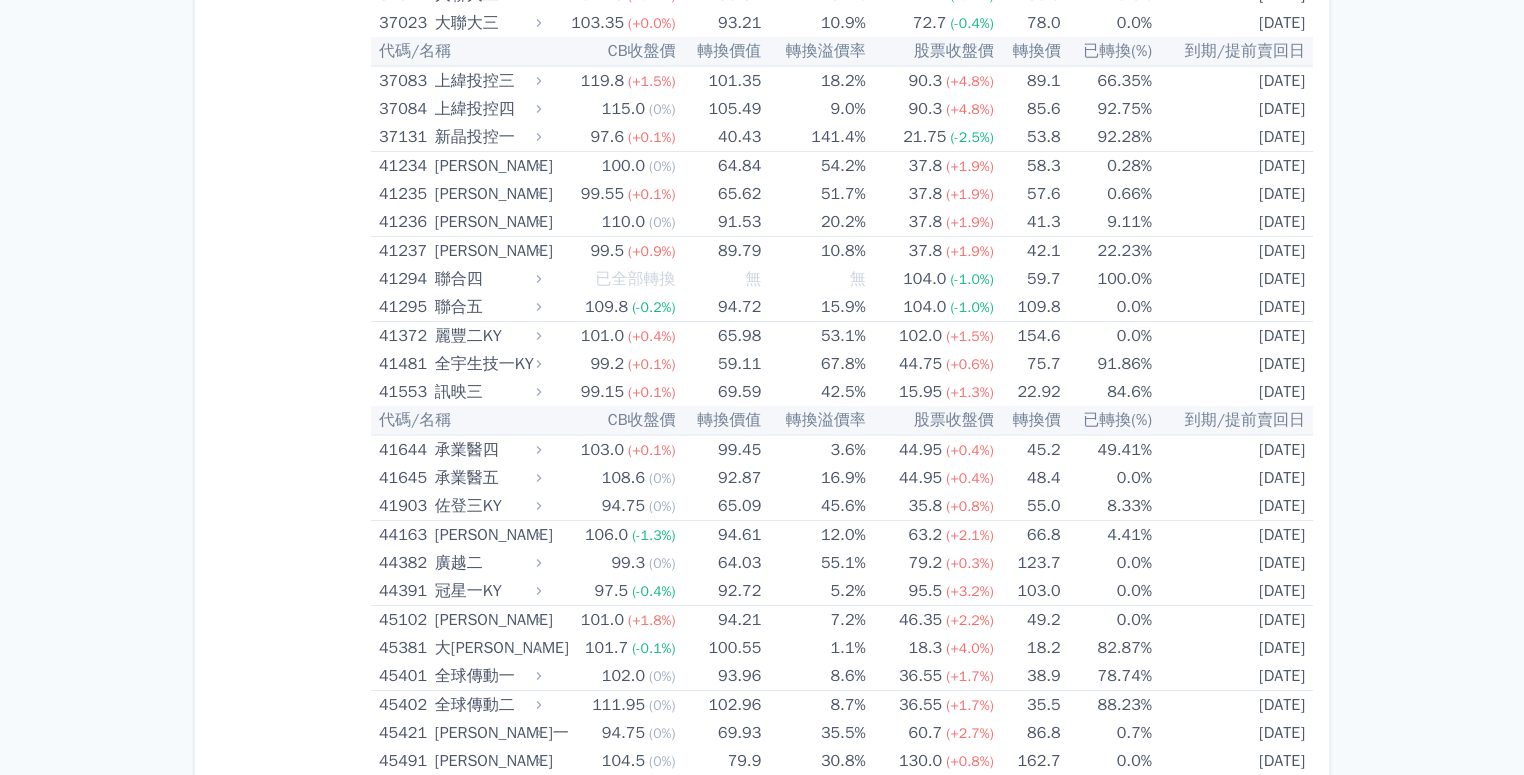drag, startPoint x: 1535, startPoint y: 347, endPoint x: 1535, endPoint y: 379, distance: 32 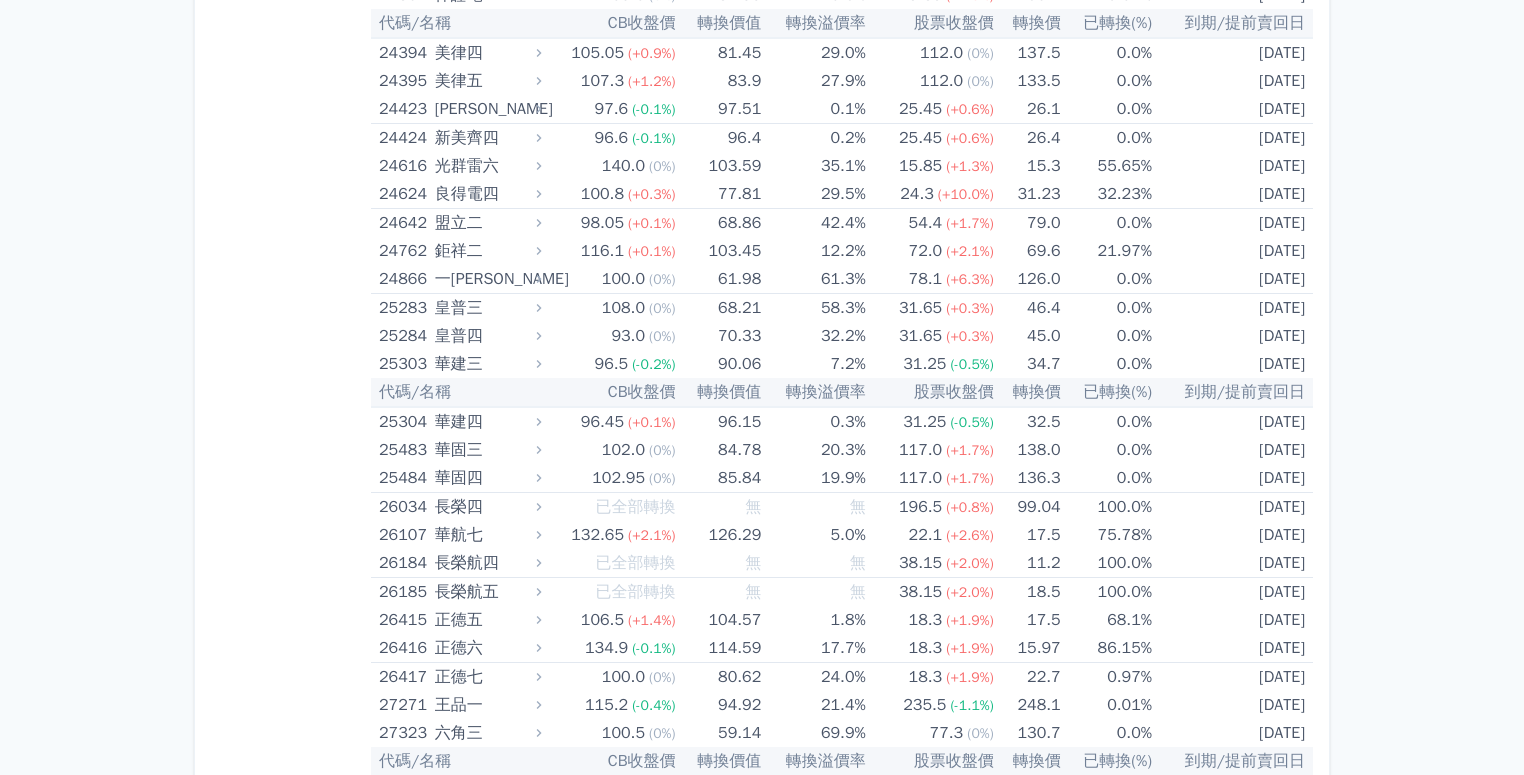scroll, scrollTop: 1980, scrollLeft: 0, axis: vertical 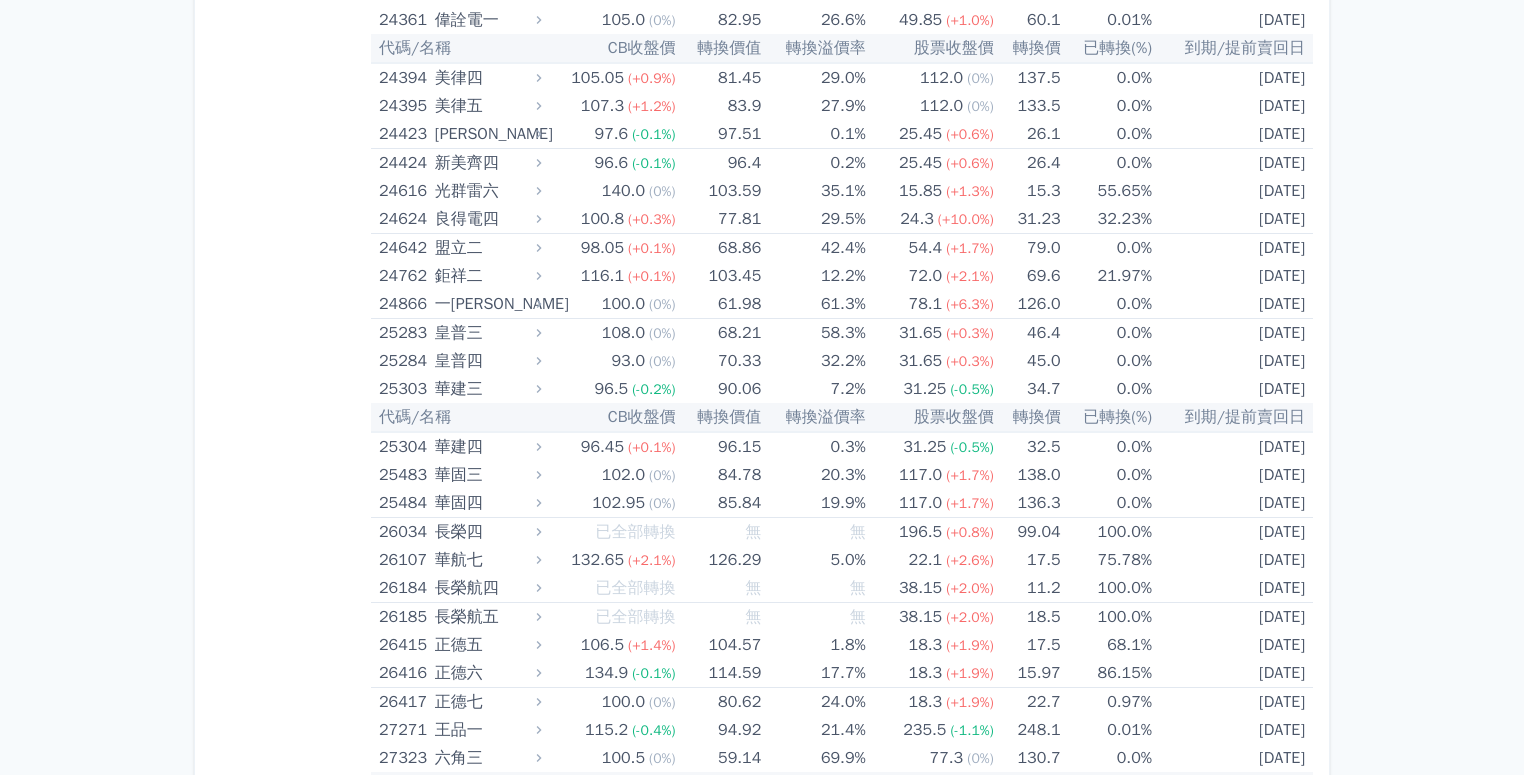 drag, startPoint x: 1533, startPoint y: 358, endPoint x: 1524, endPoint y: 148, distance: 210.19276 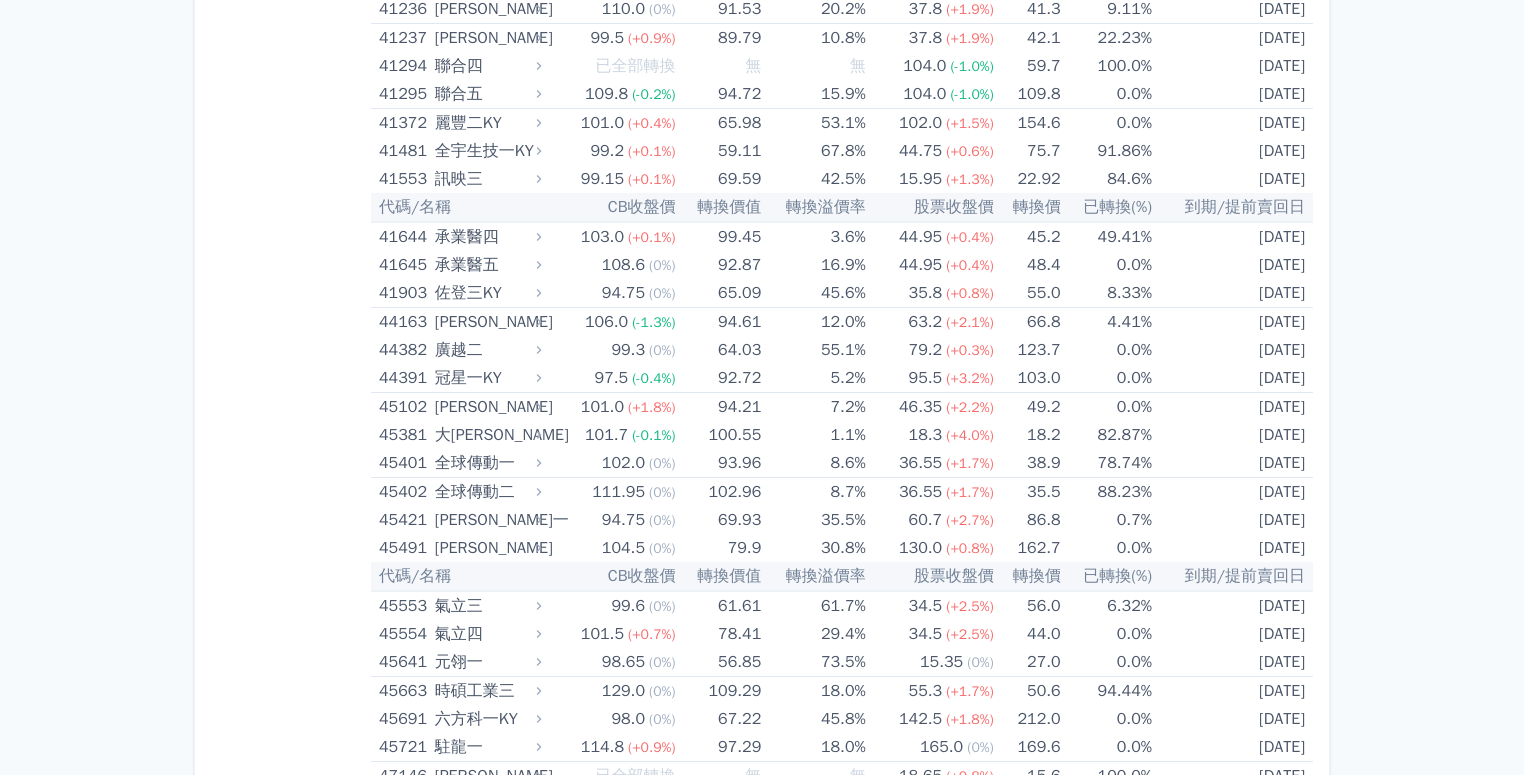 scroll, scrollTop: 5523, scrollLeft: 0, axis: vertical 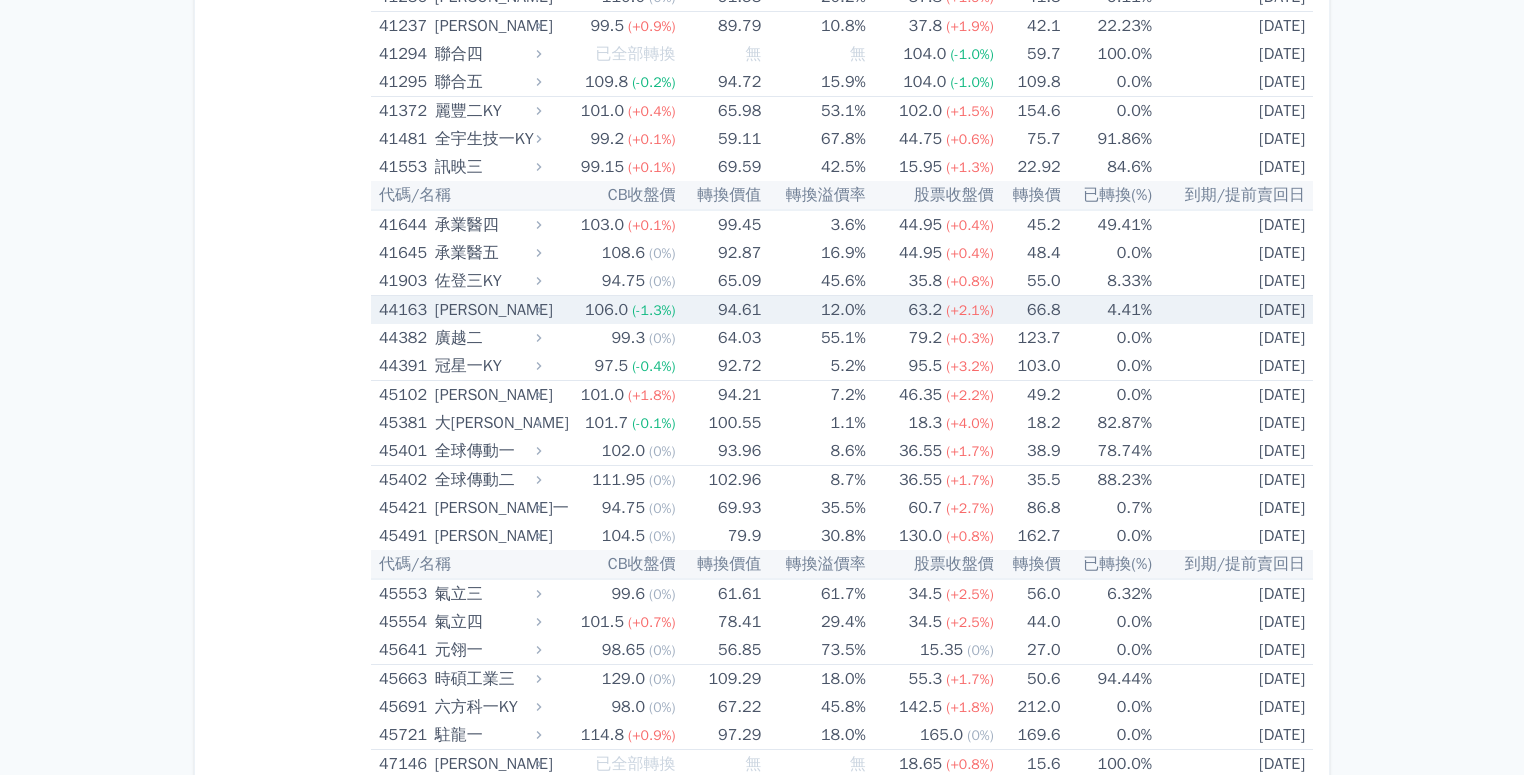 click on "66.8" at bounding box center [1028, 310] 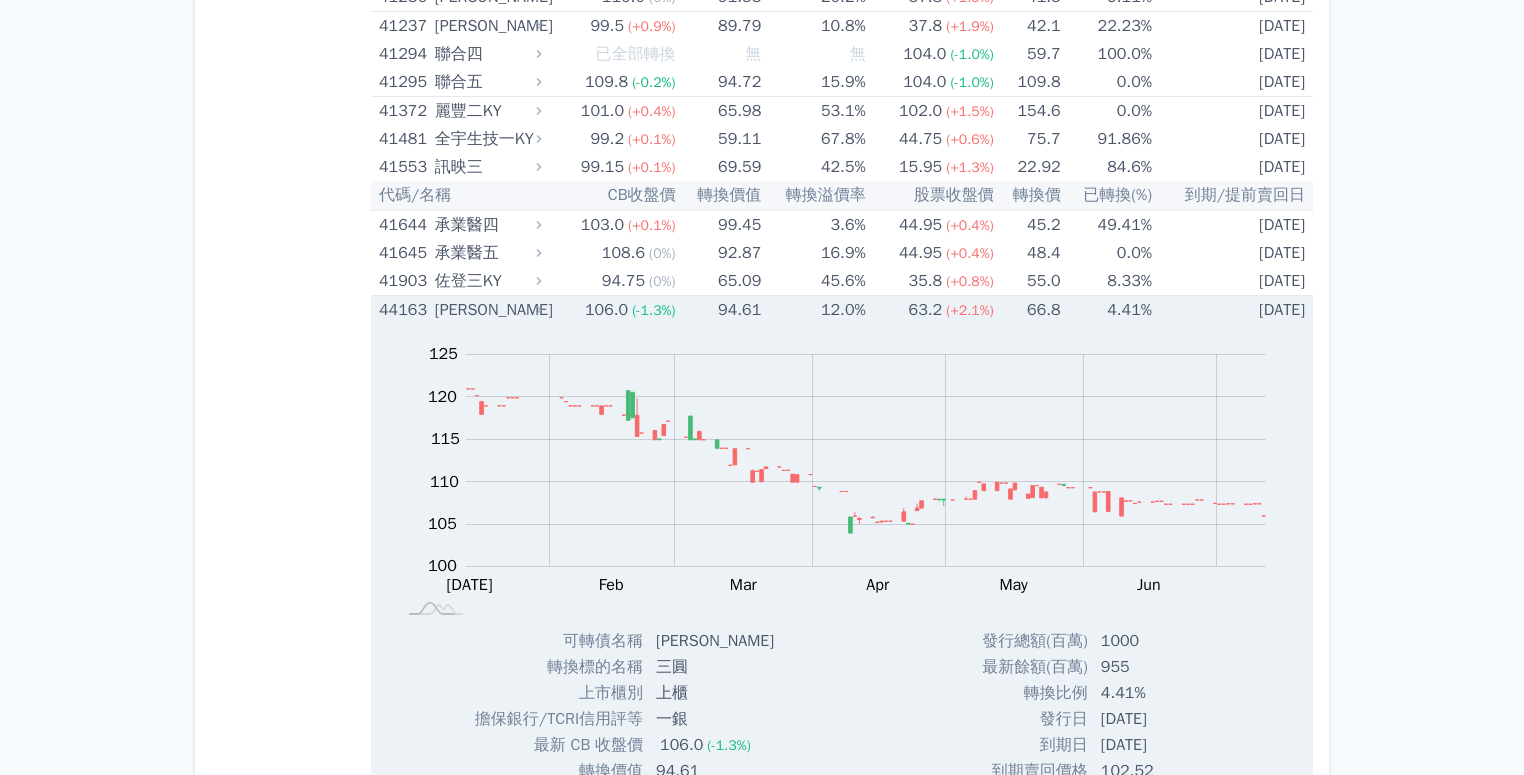 click on "12.0%" at bounding box center (814, 310) 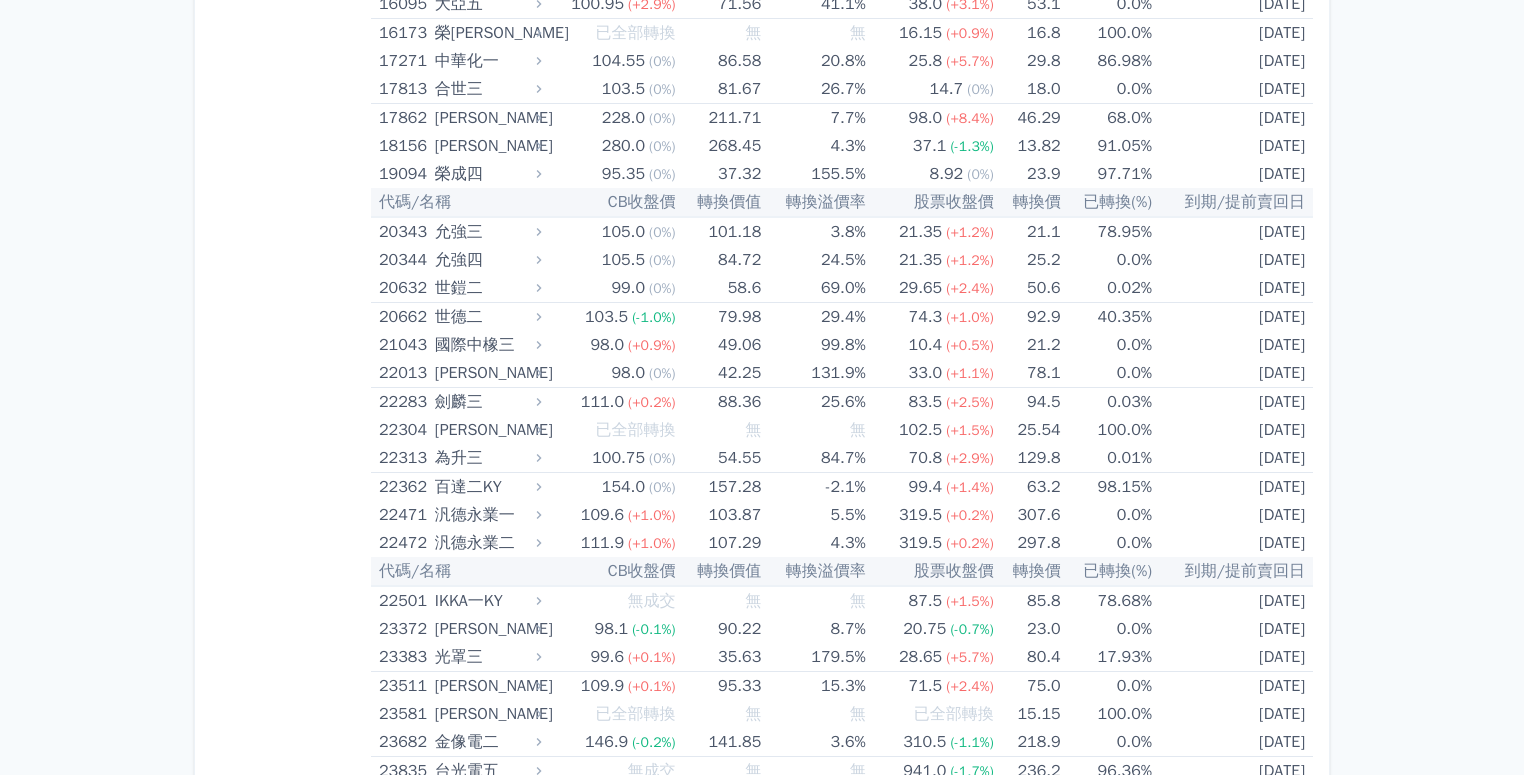 scroll, scrollTop: 962, scrollLeft: 0, axis: vertical 